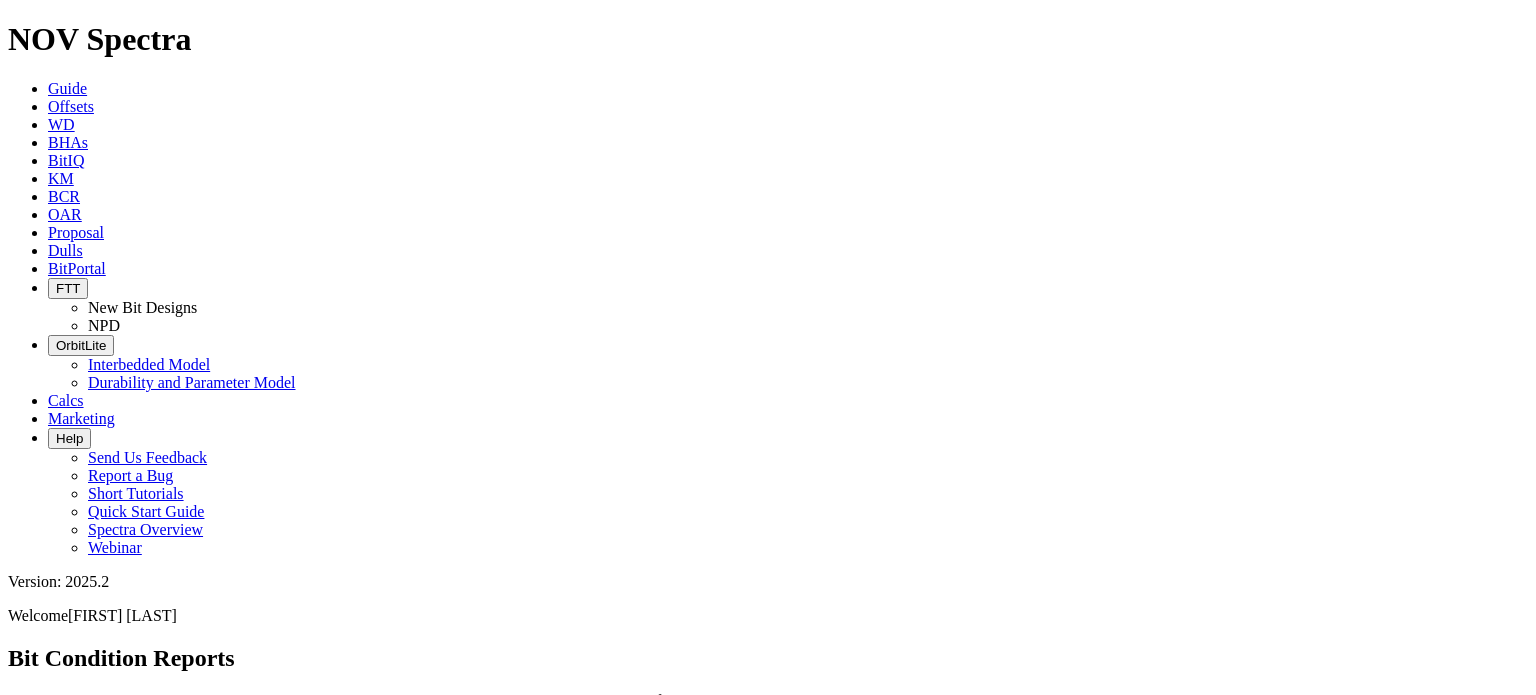 scroll, scrollTop: 0, scrollLeft: 0, axis: both 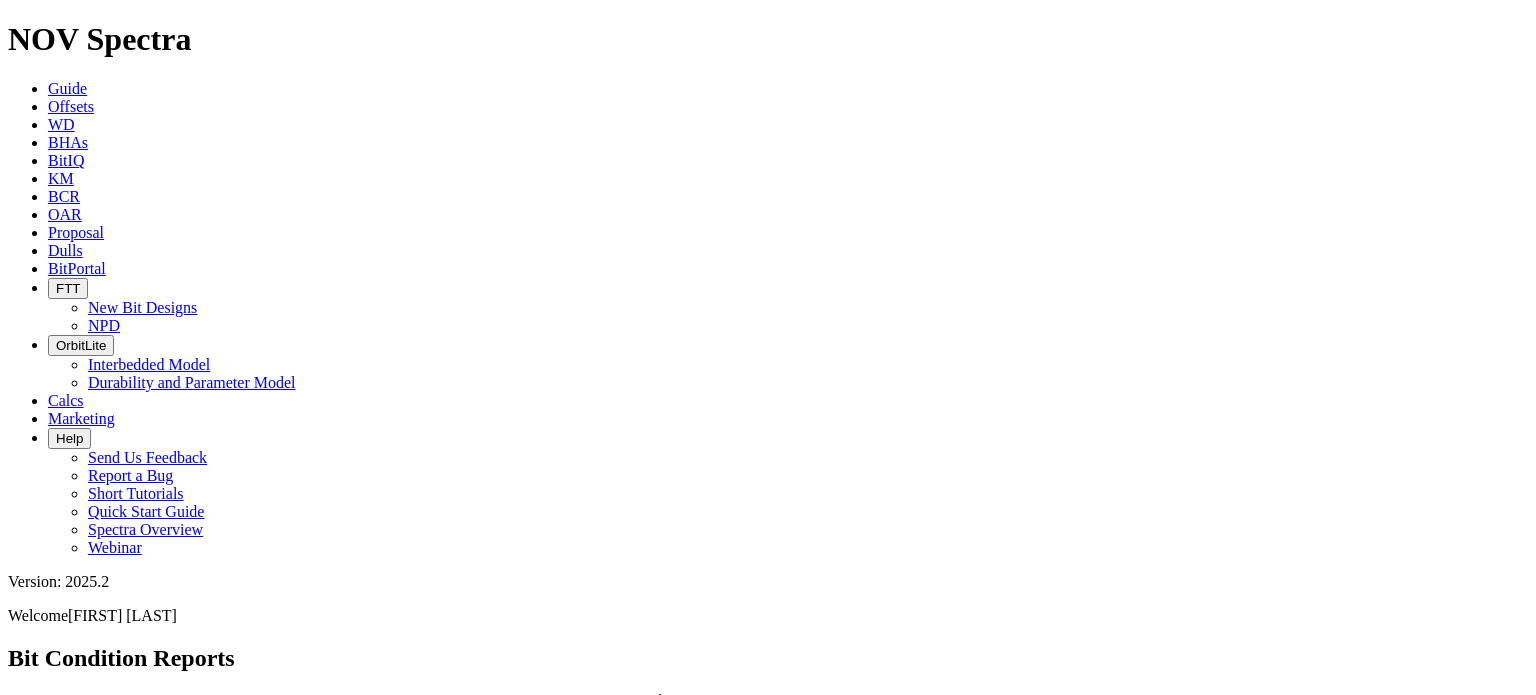 click on "Offsets" at bounding box center (71, 106) 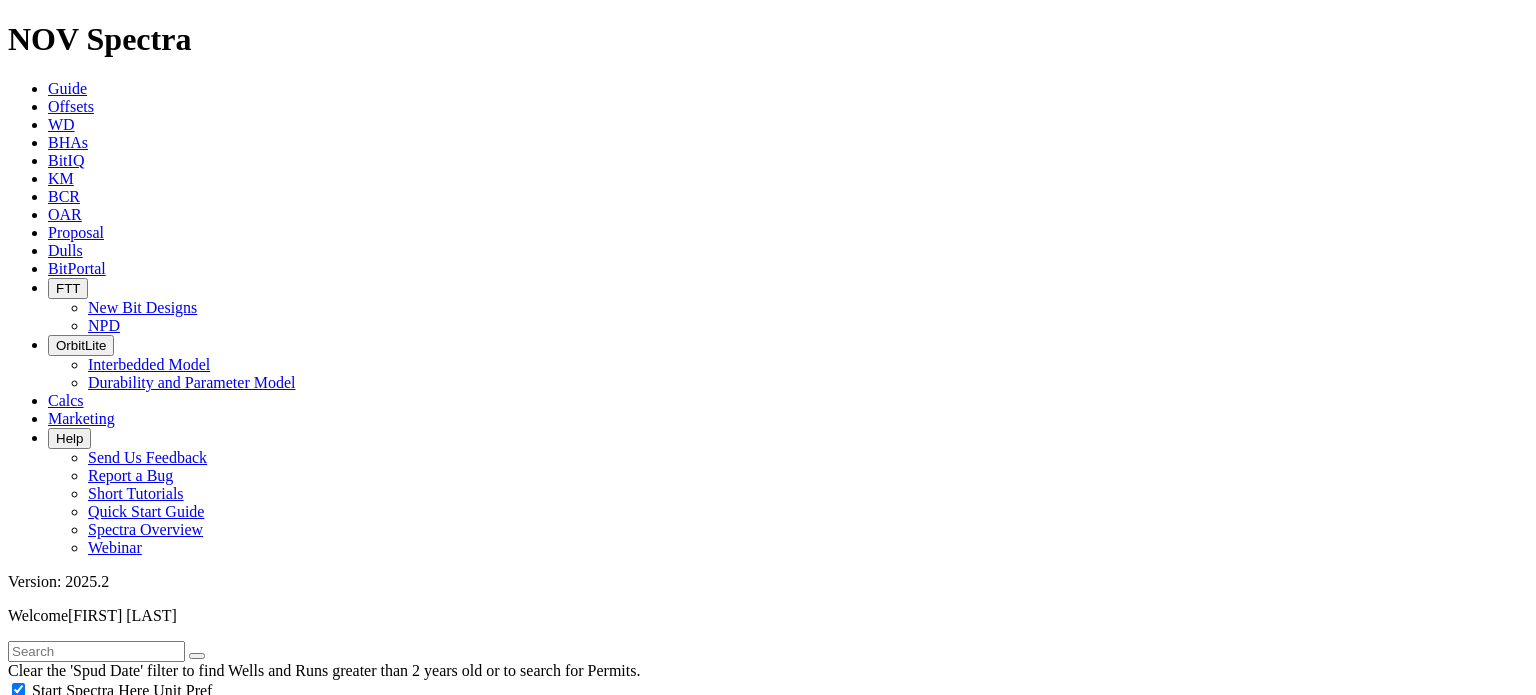 scroll, scrollTop: 388, scrollLeft: 0, axis: vertical 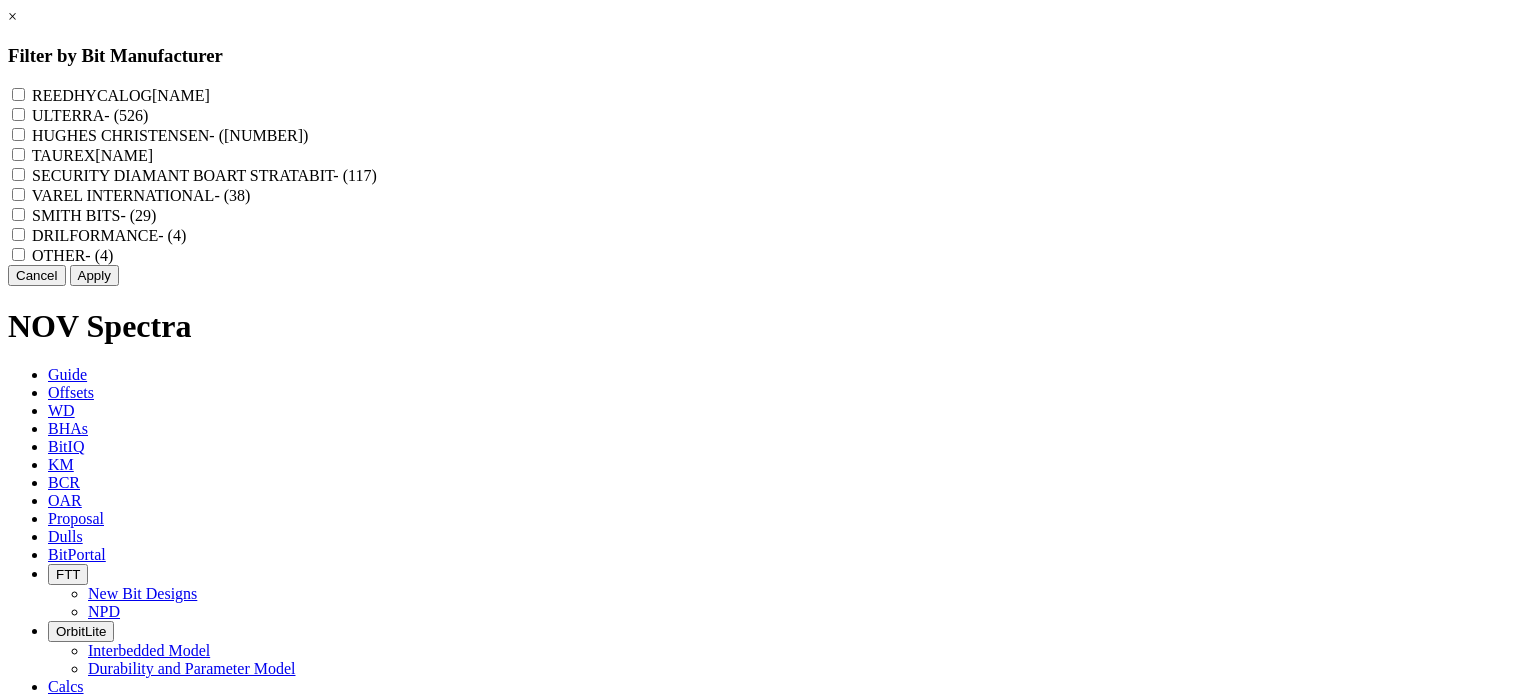 click on "REEDHYCALOG   - (1493)" at bounding box center [768, 95] 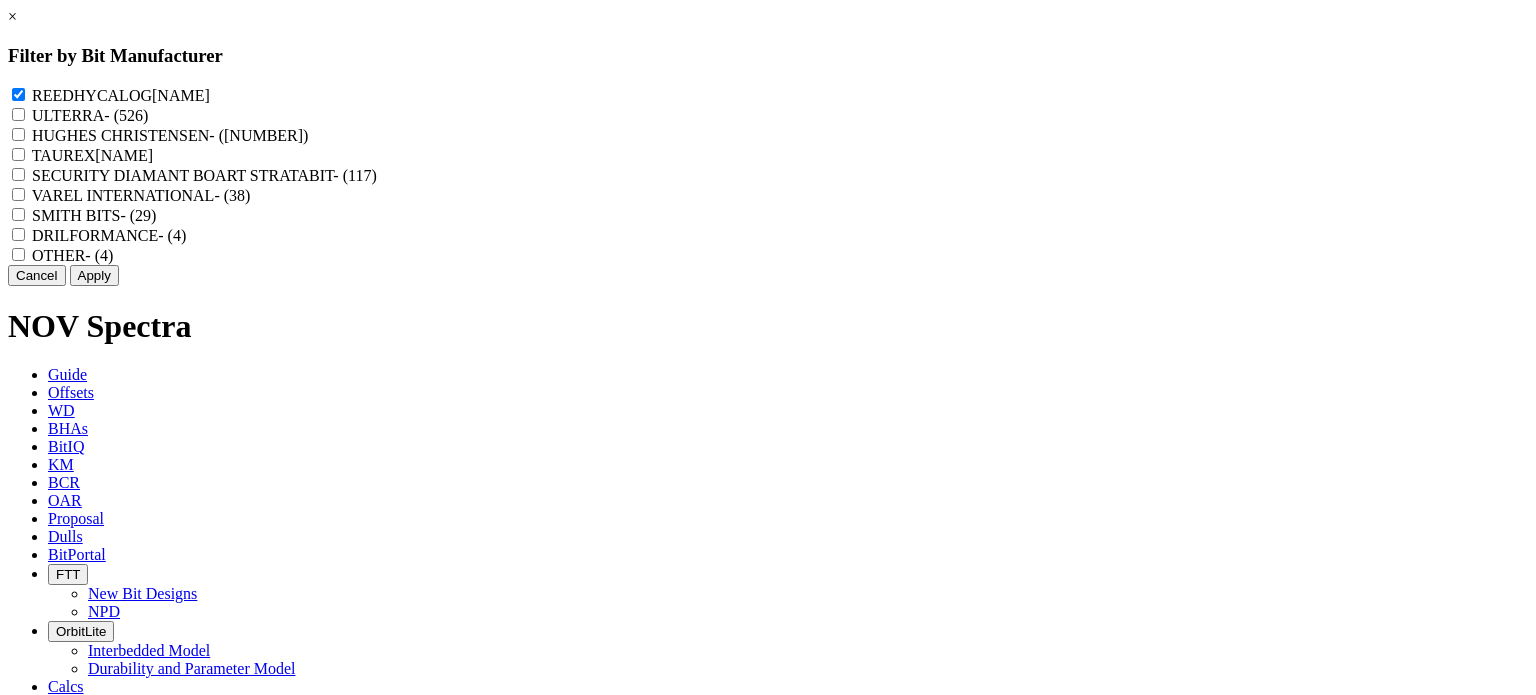 click on "Apply" at bounding box center [94, 275] 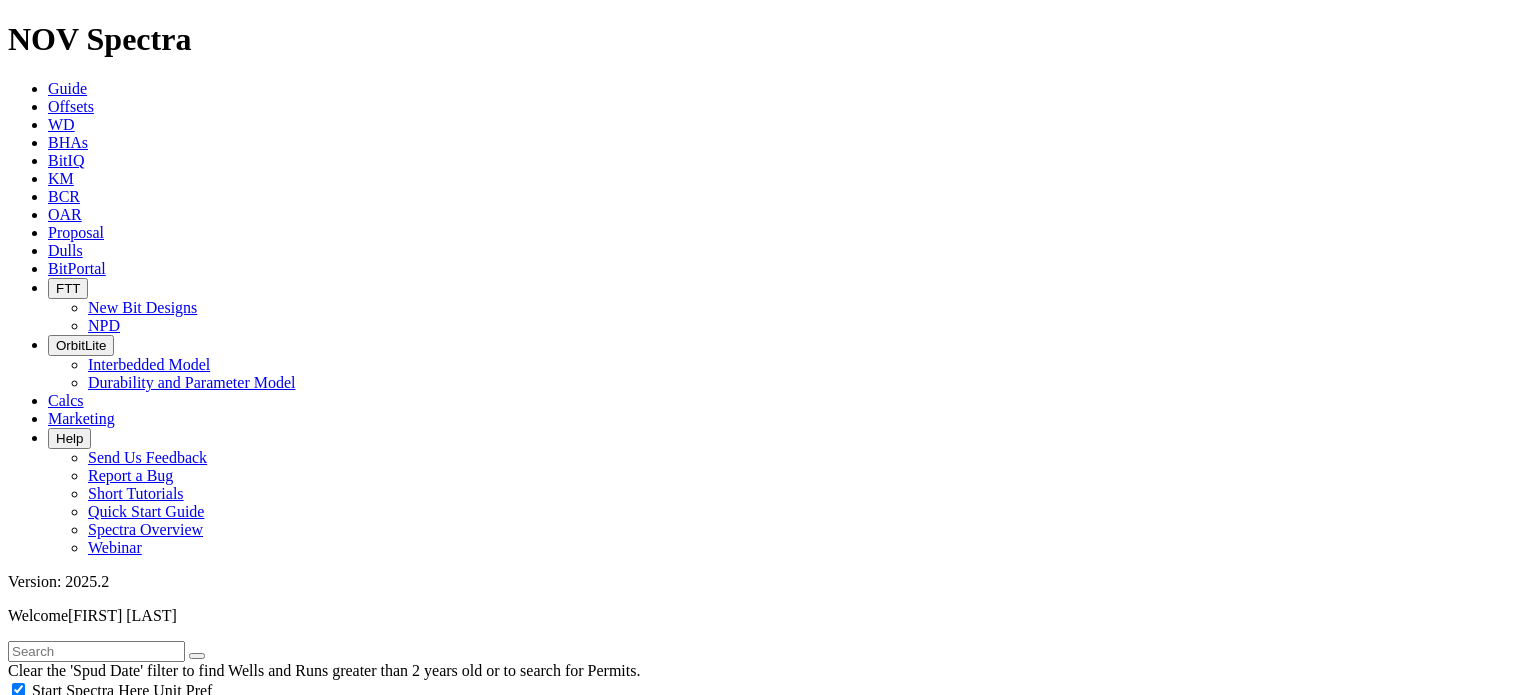 click at bounding box center [96, 651] 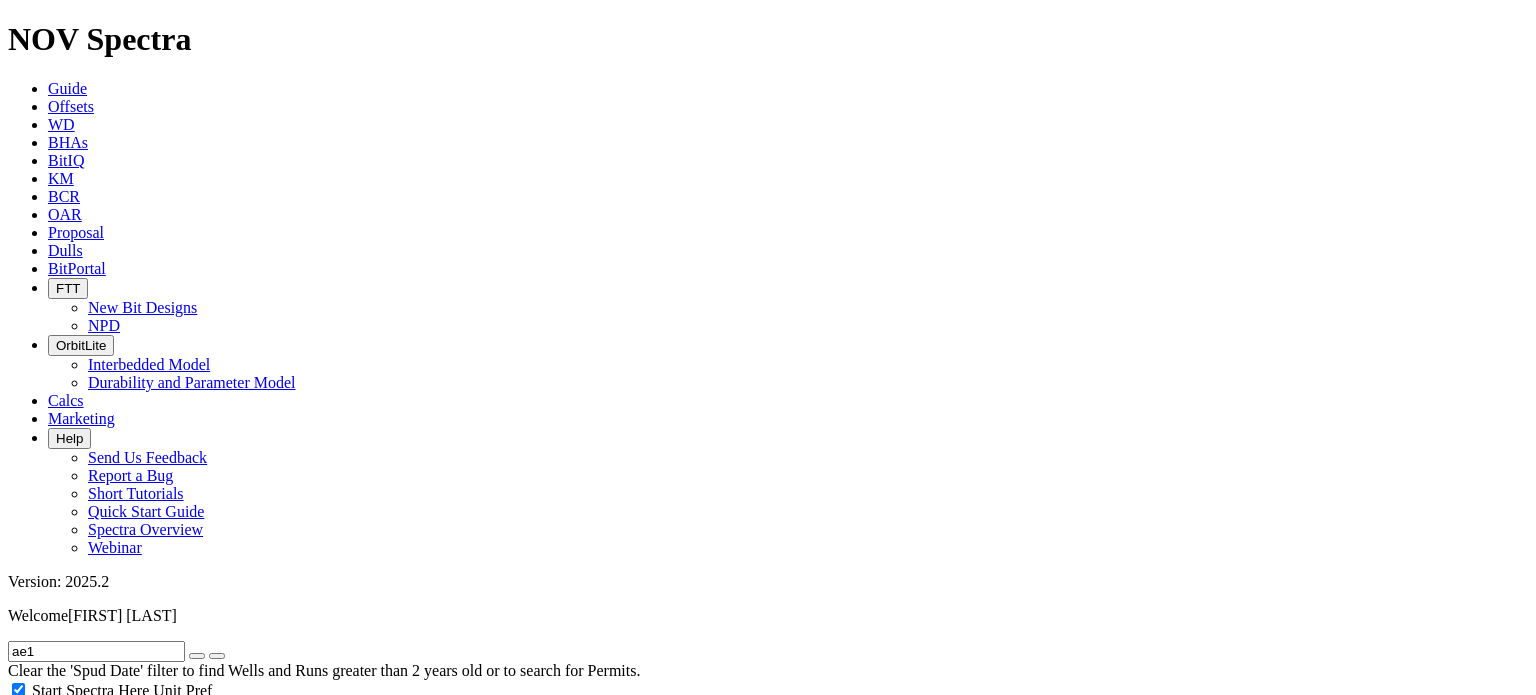 scroll, scrollTop: 0, scrollLeft: 0, axis: both 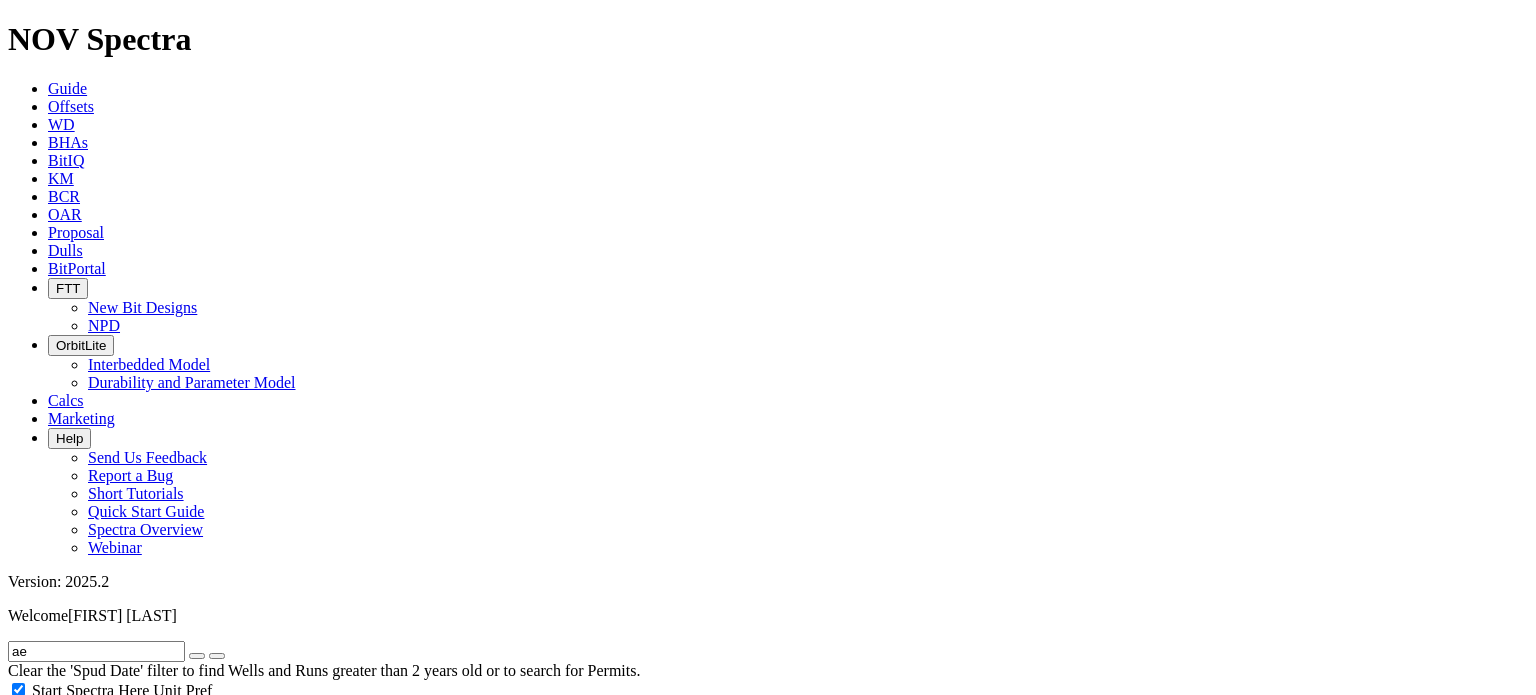 type on "a" 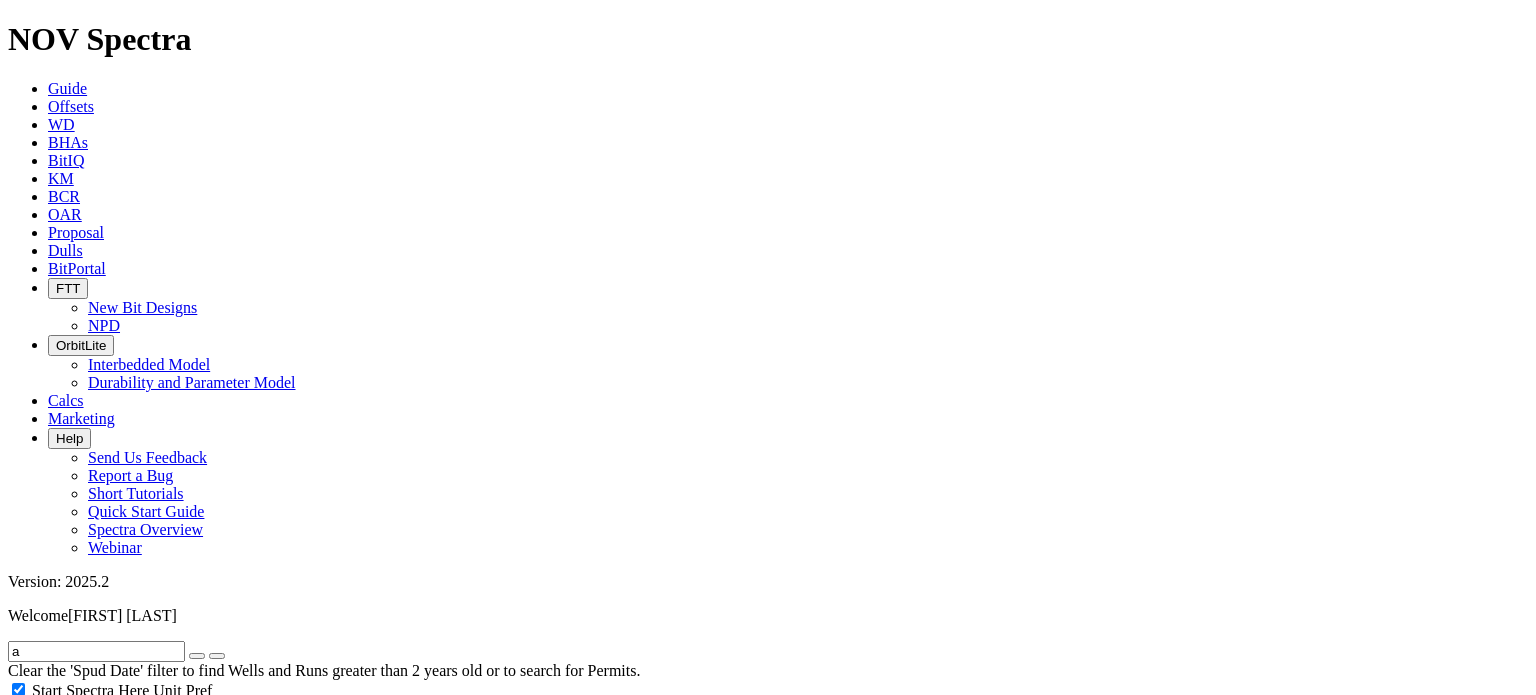 type 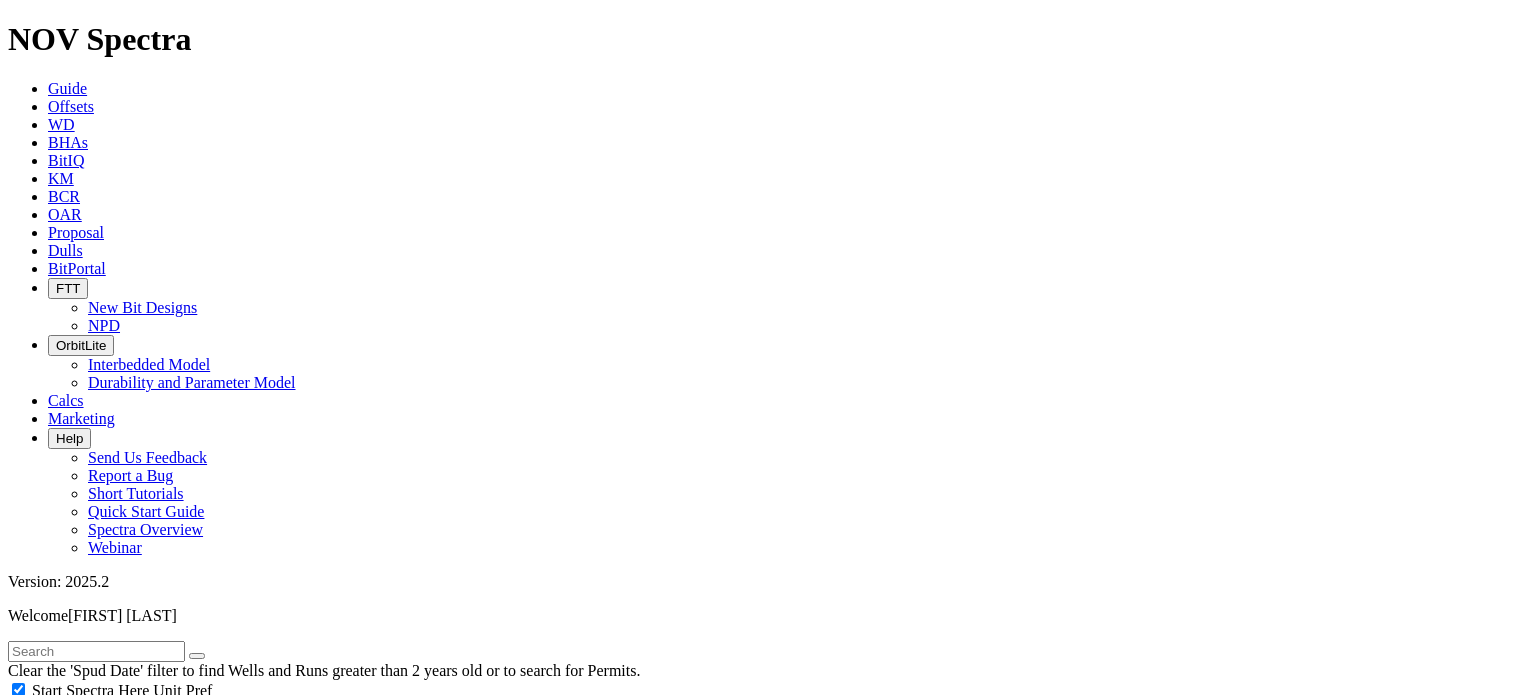 scroll, scrollTop: 1012, scrollLeft: 0, axis: vertical 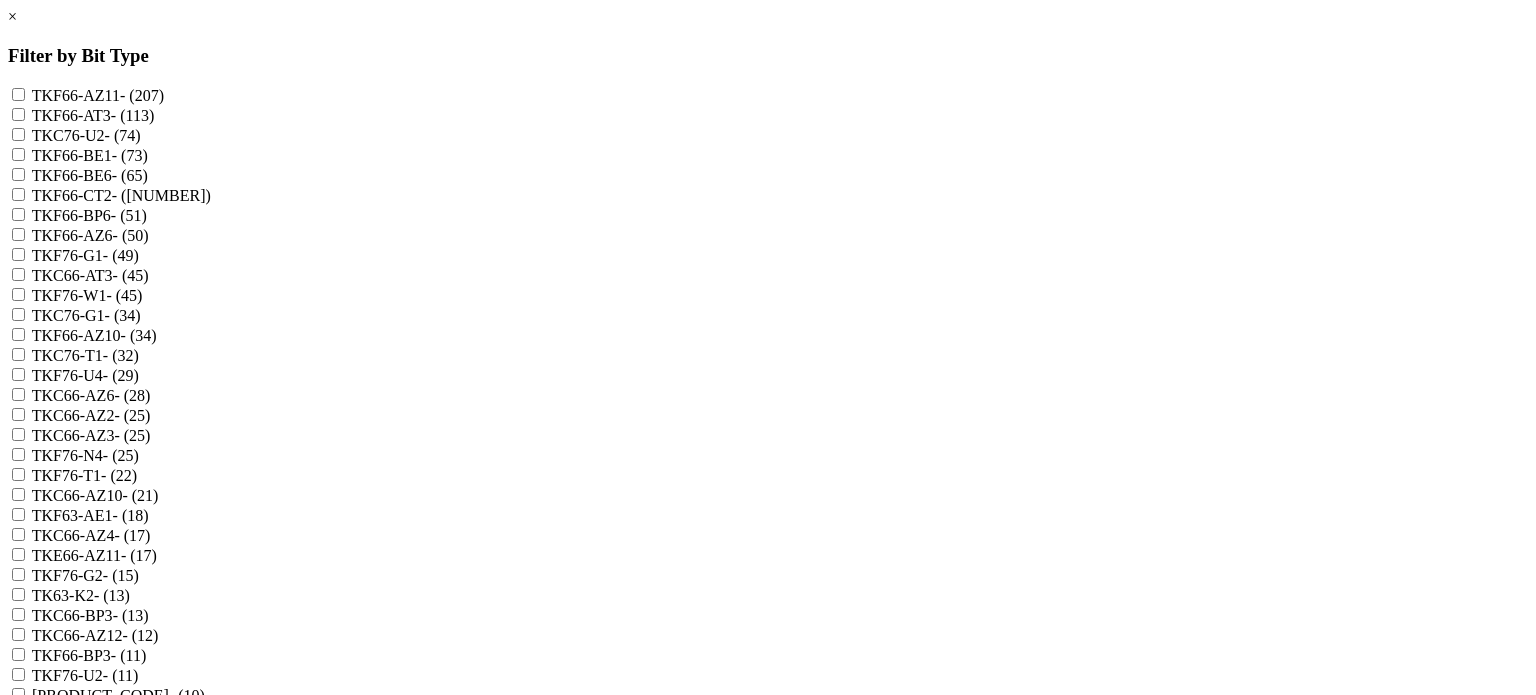 click on "- (18)" at bounding box center [131, 515] 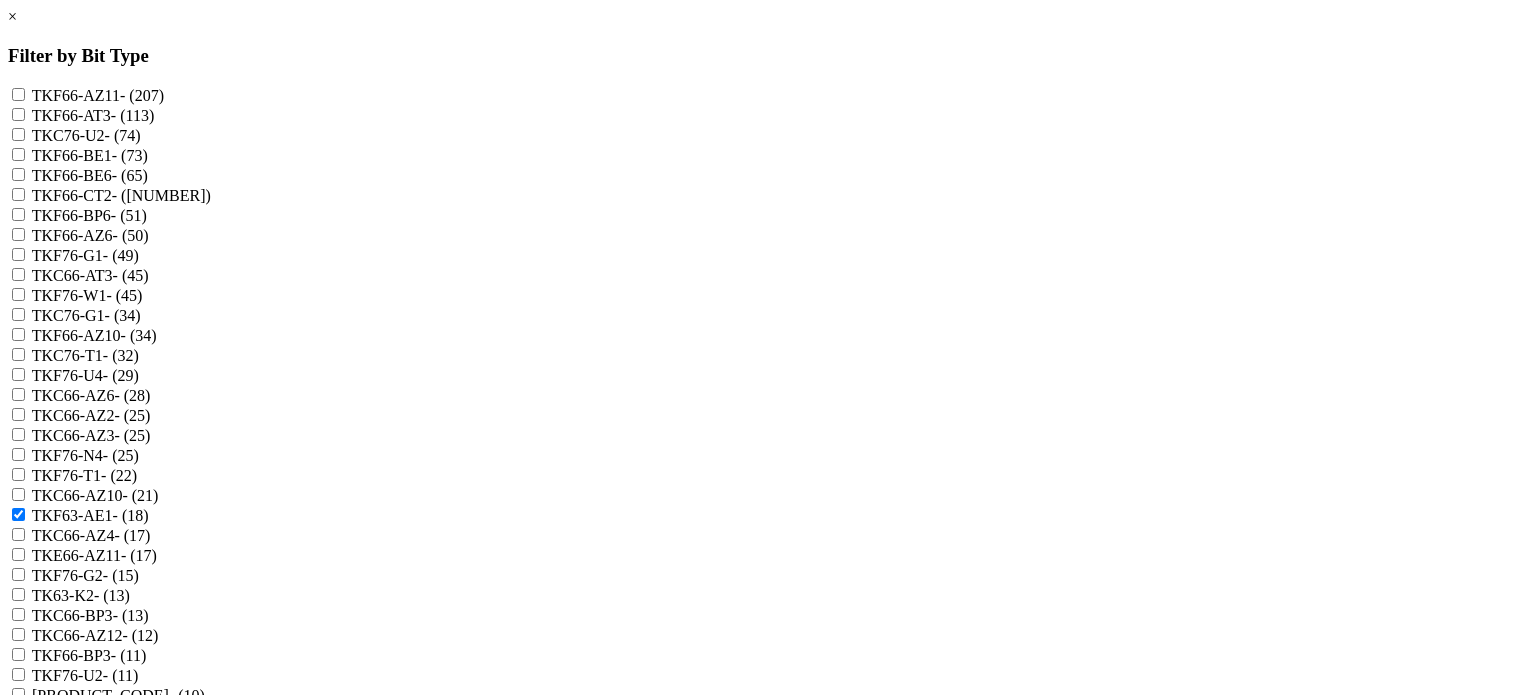 scroll, scrollTop: 659, scrollLeft: 0, axis: vertical 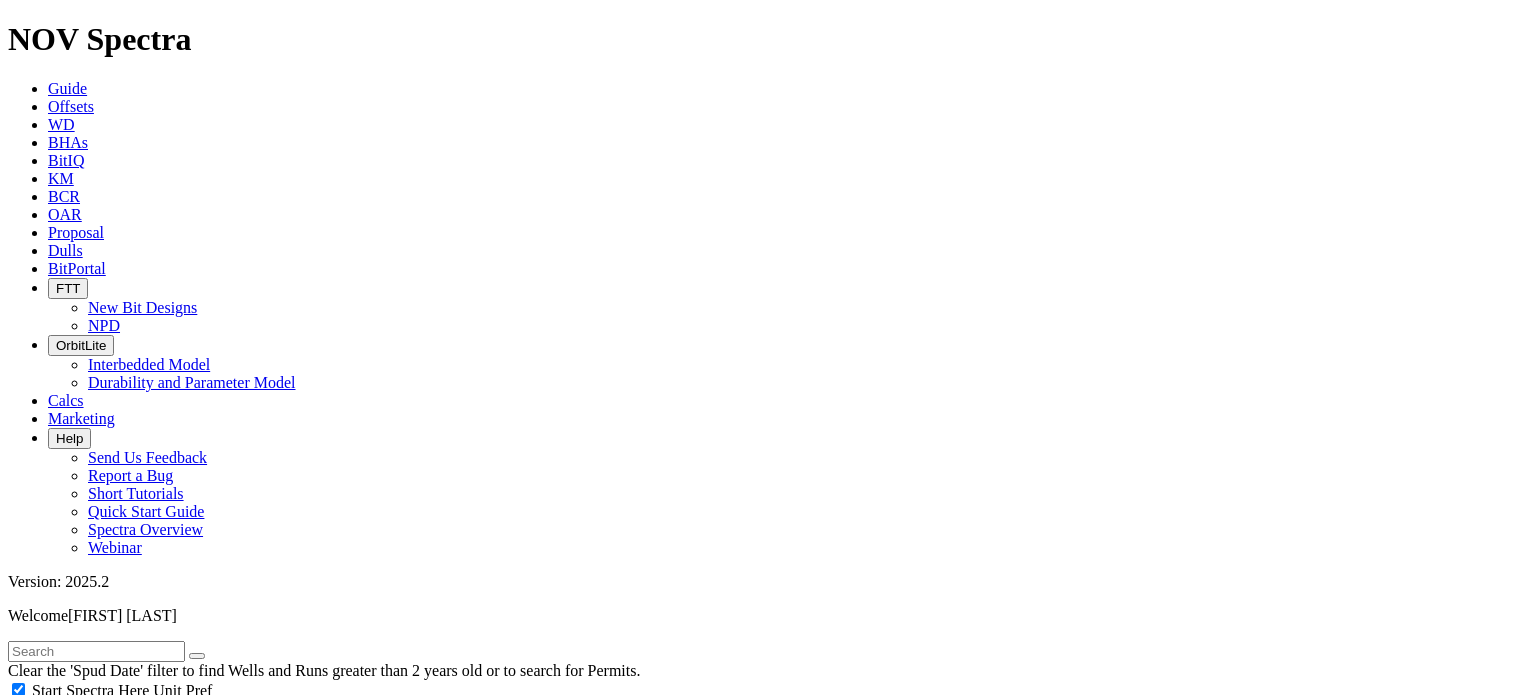 click on "Offset Analysis" at bounding box center (60, 4851) 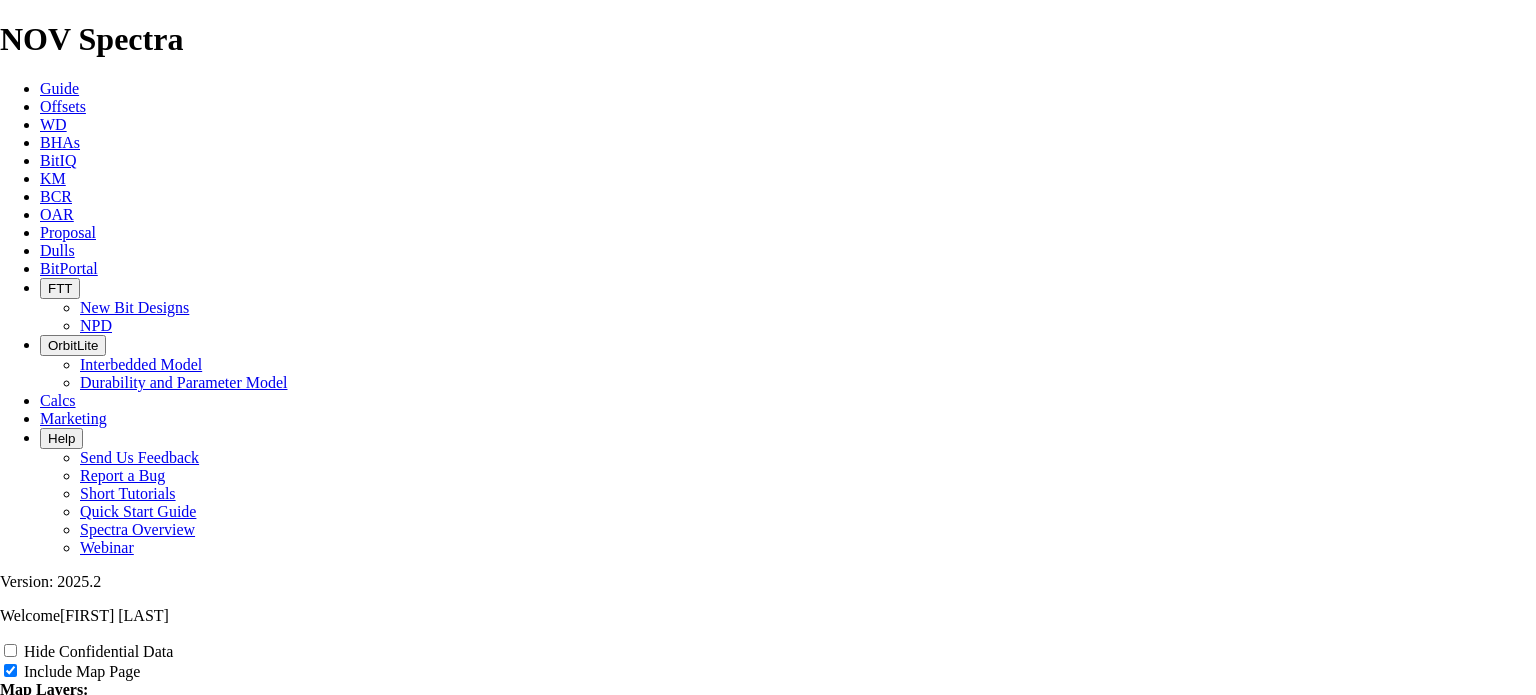 scroll, scrollTop: 2562, scrollLeft: 0, axis: vertical 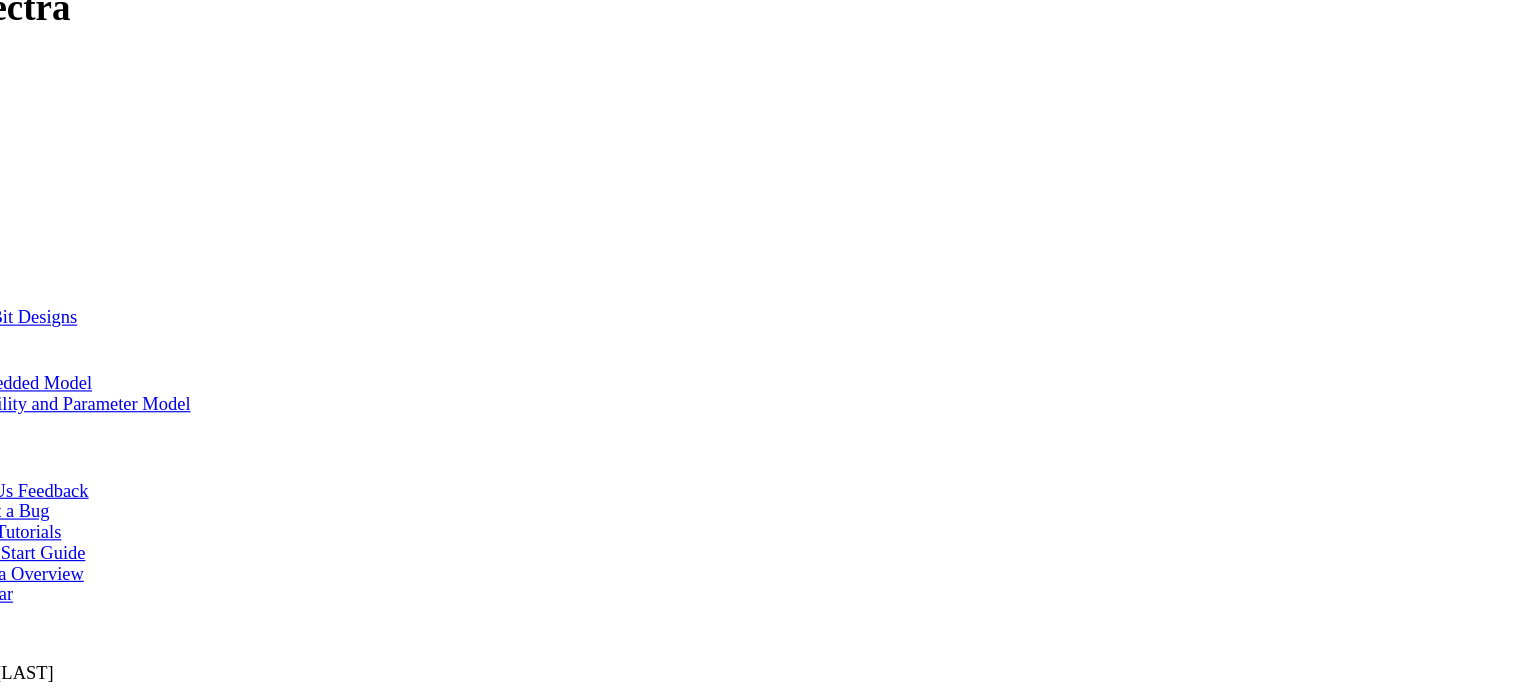 click on "Untitled Offset Analysis Report" 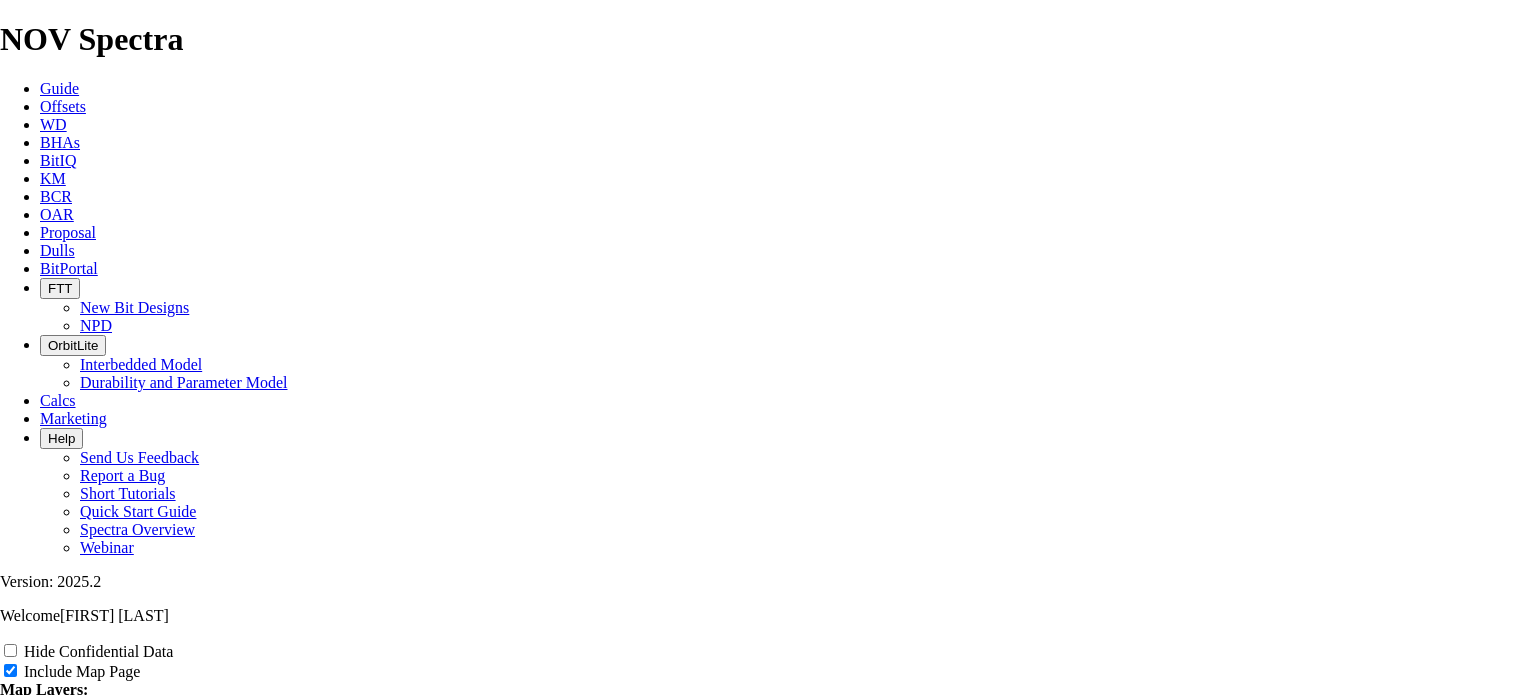 type on "[NUMBER]" [CODE]" 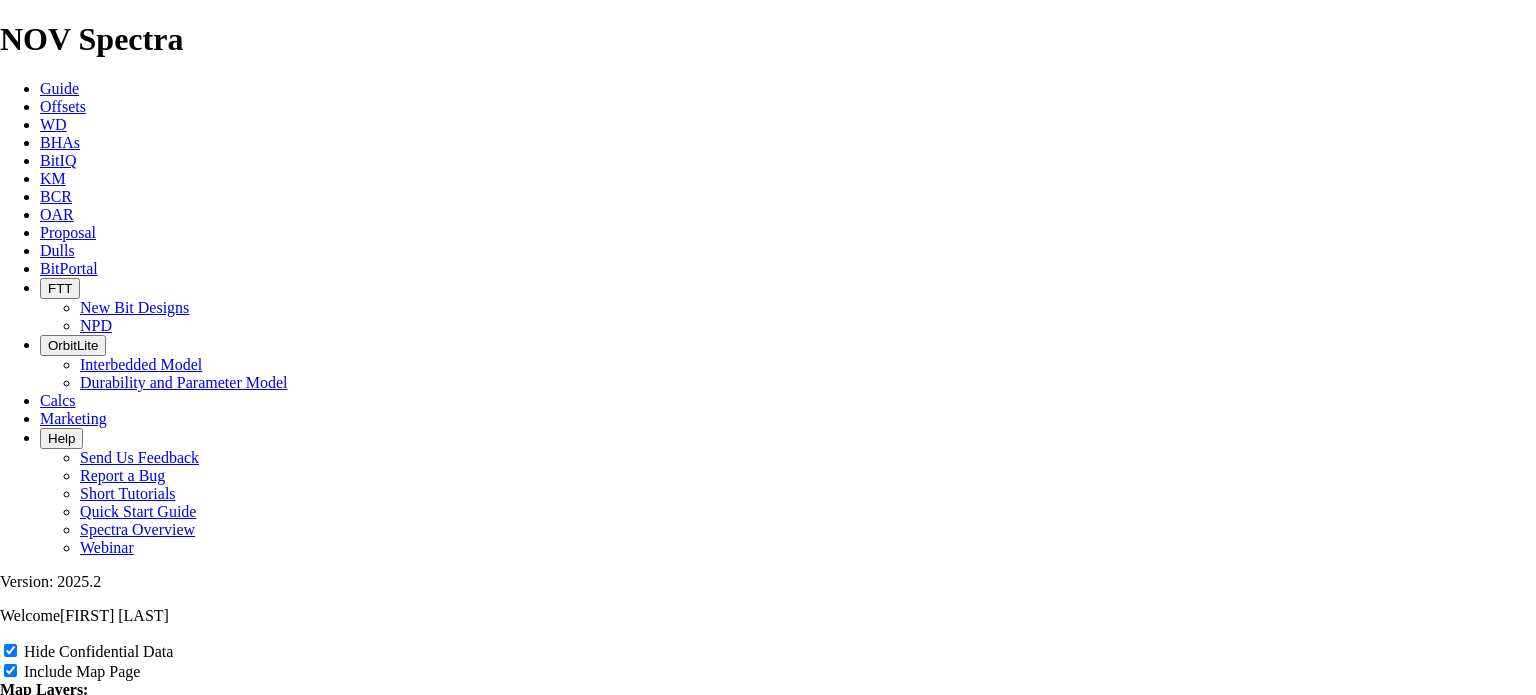 click on "Hide Confidential Data" at bounding box center (10, 650) 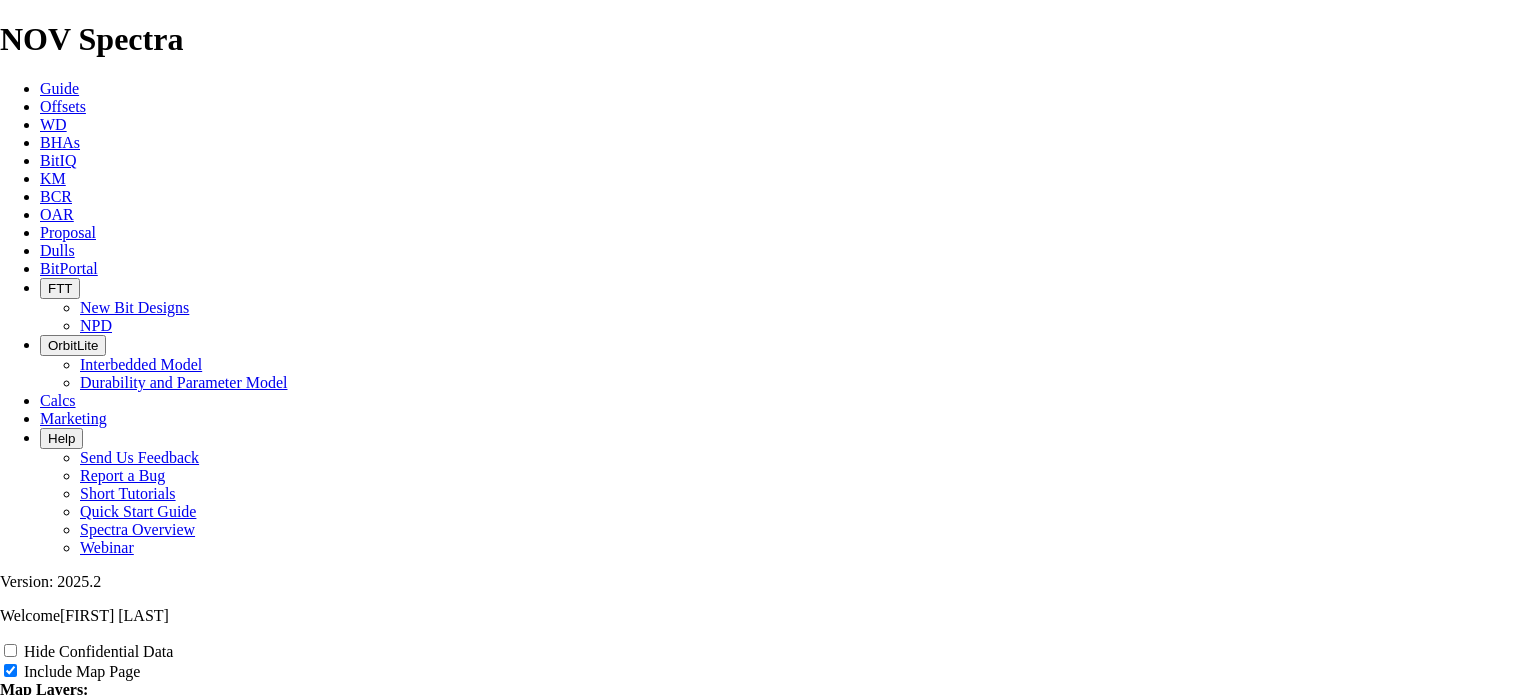 click on "Hide Confidential Data" at bounding box center (10, 650) 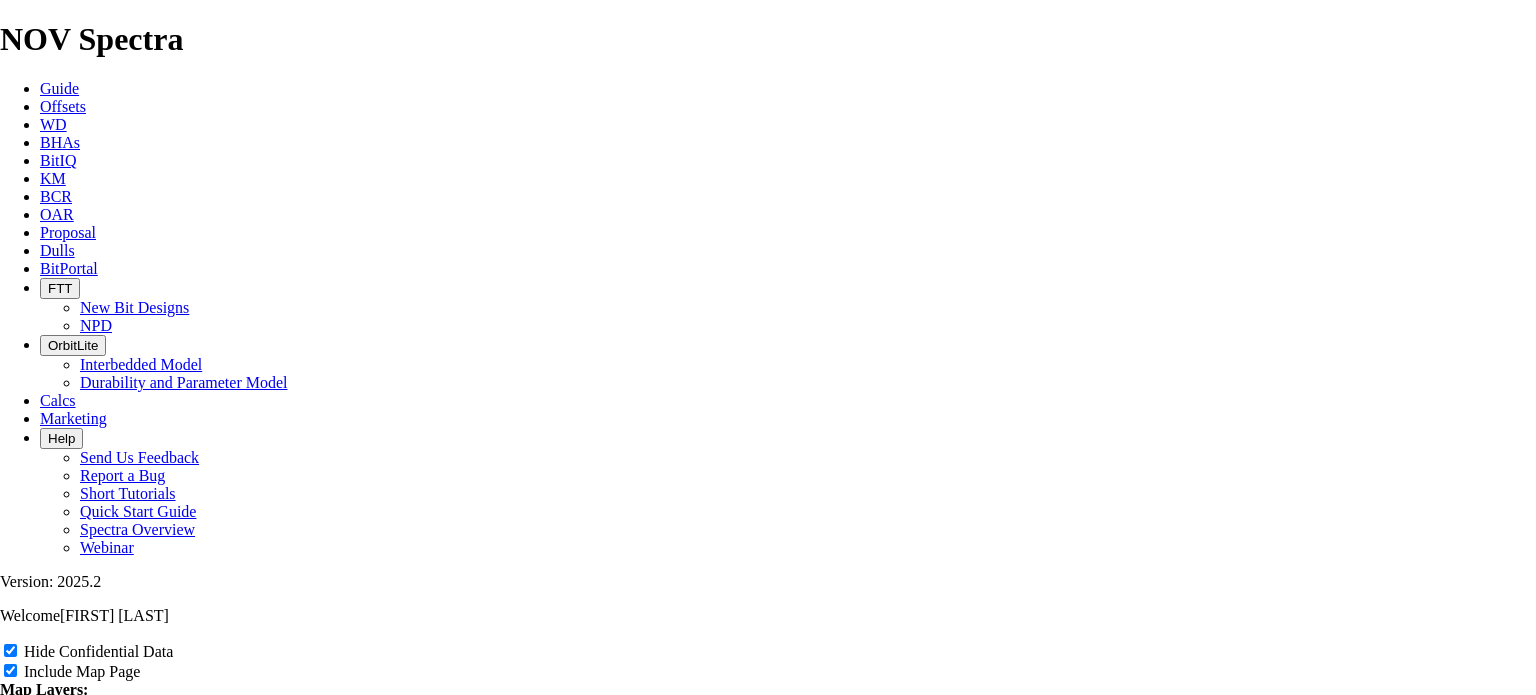click on "Print" at bounding box center (15, 985) 